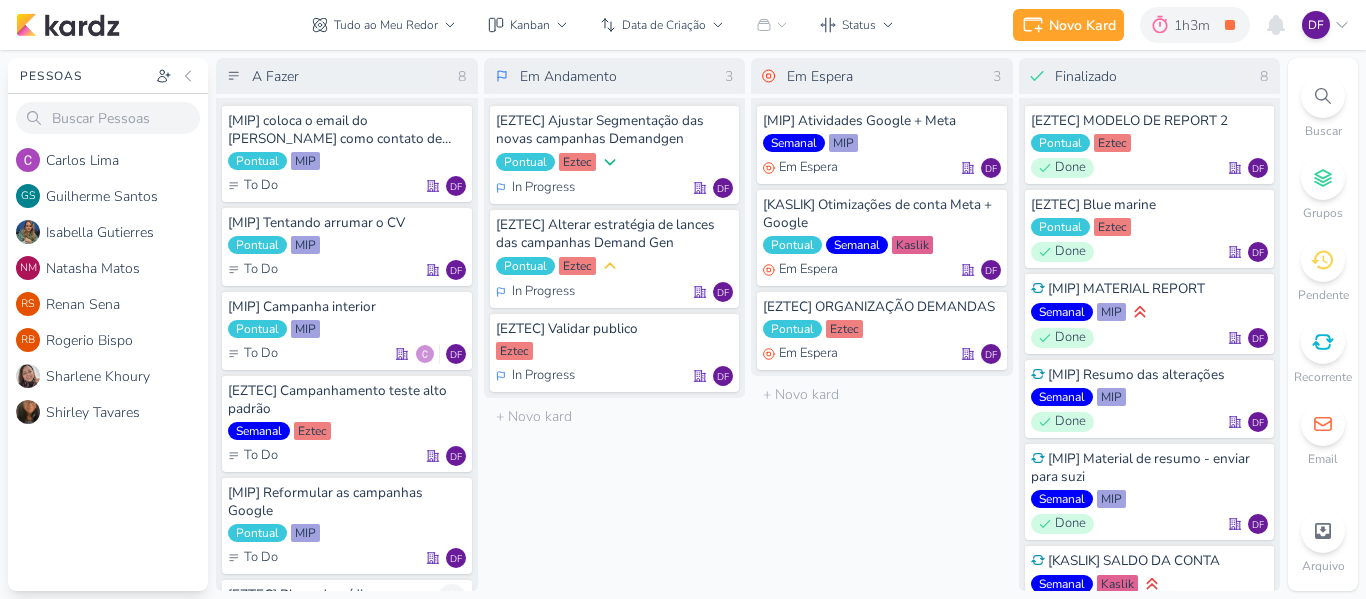 scroll, scrollTop: 0, scrollLeft: 0, axis: both 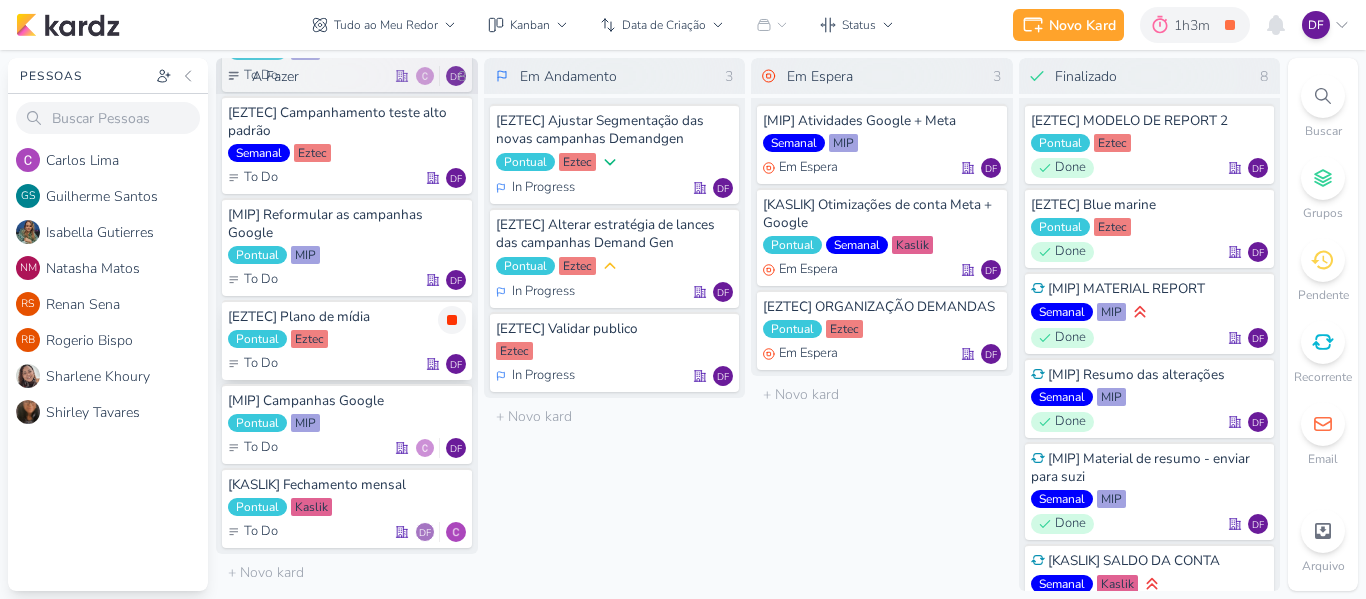 click 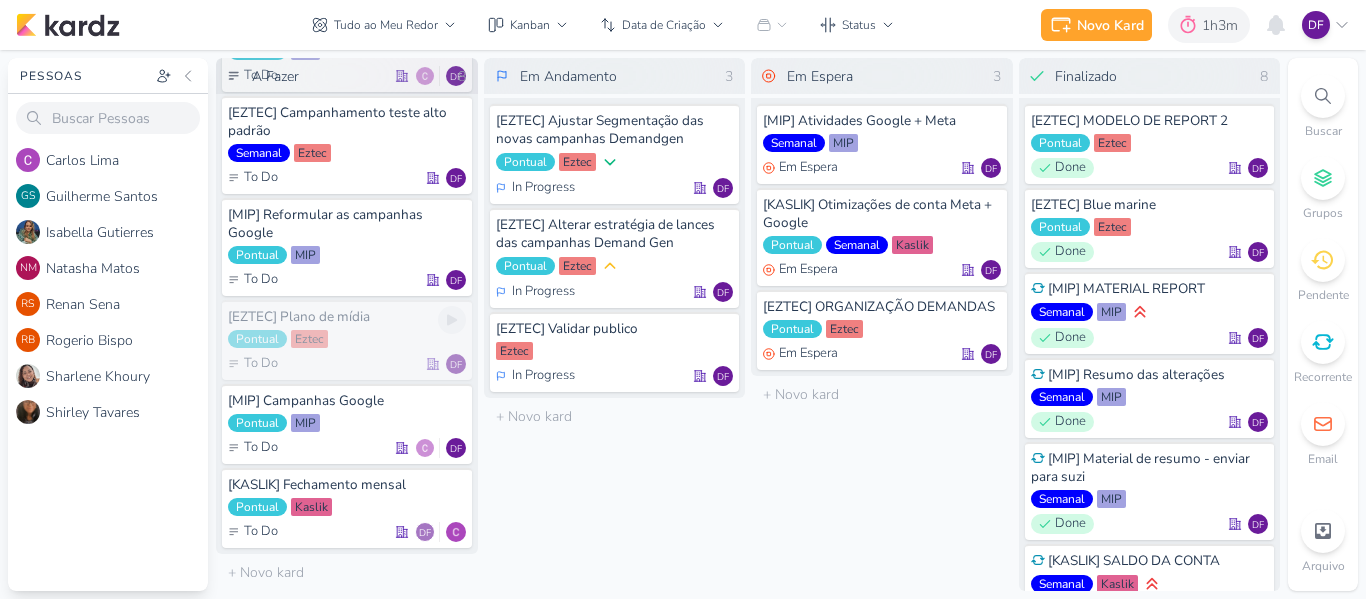 scroll, scrollTop: 194, scrollLeft: 0, axis: vertical 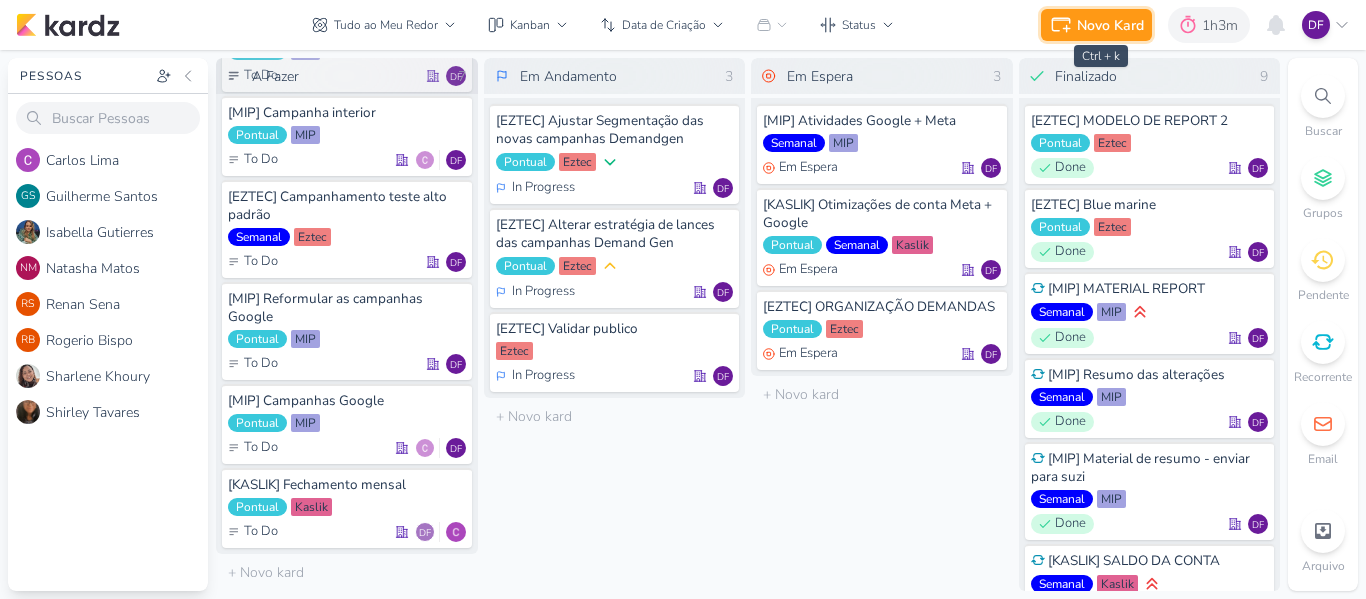 click on "Novo Kard" at bounding box center [1110, 25] 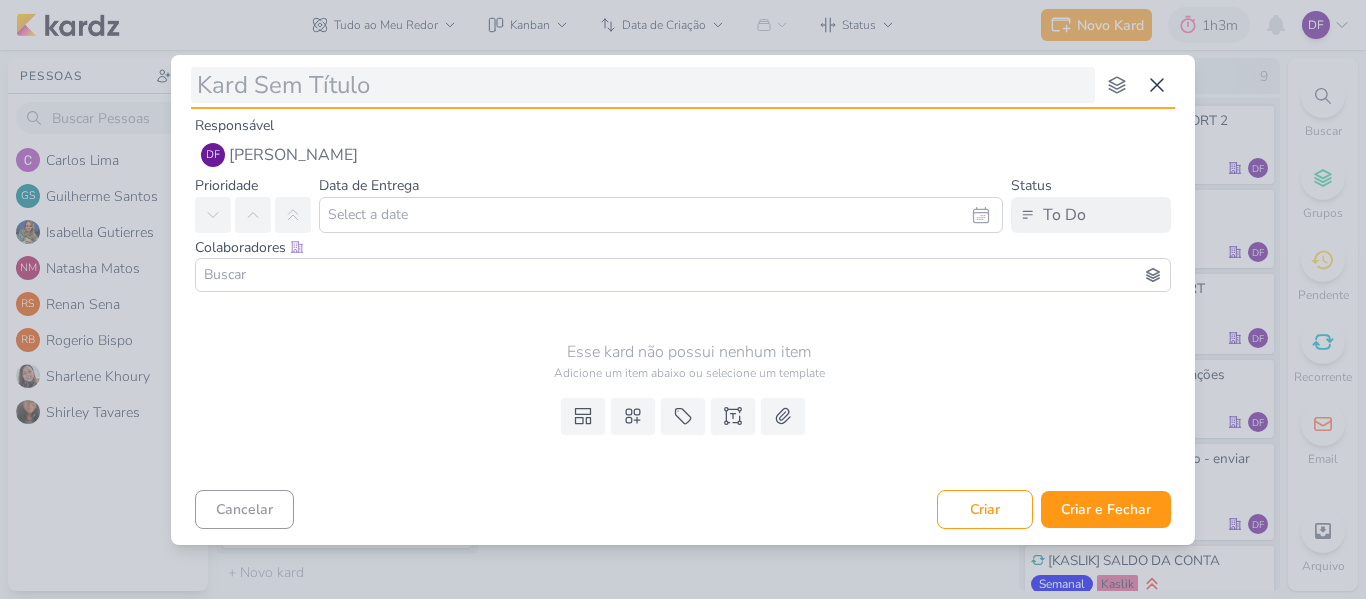 click at bounding box center [643, 85] 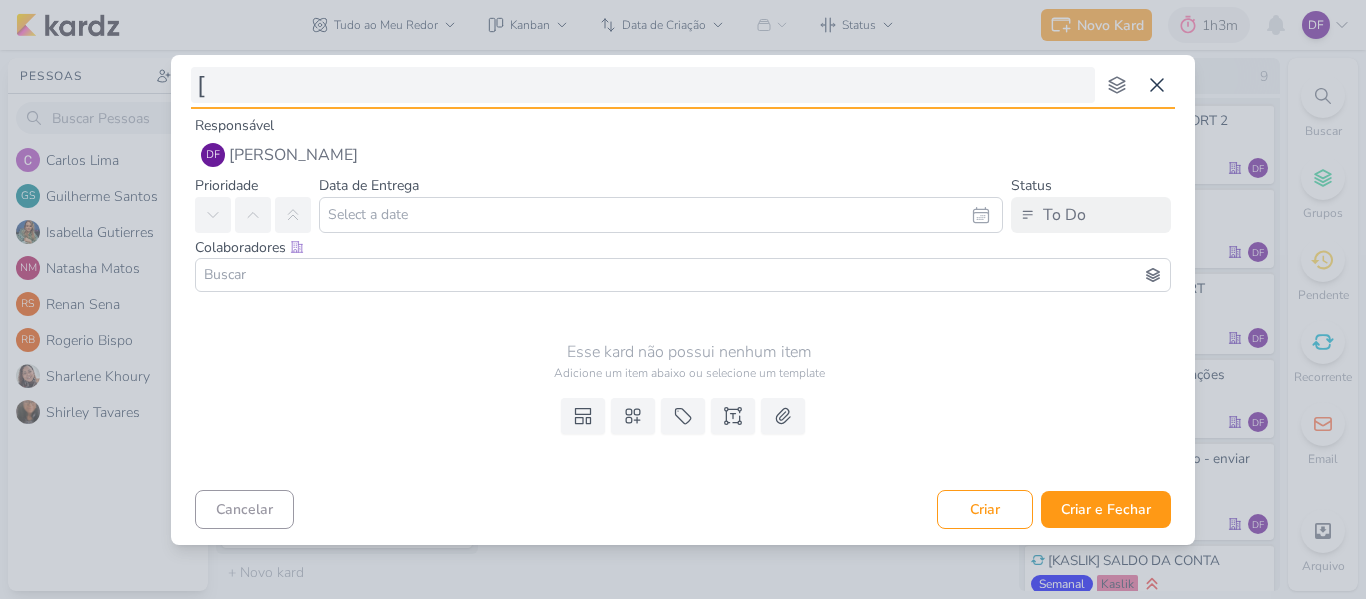 type on "[K" 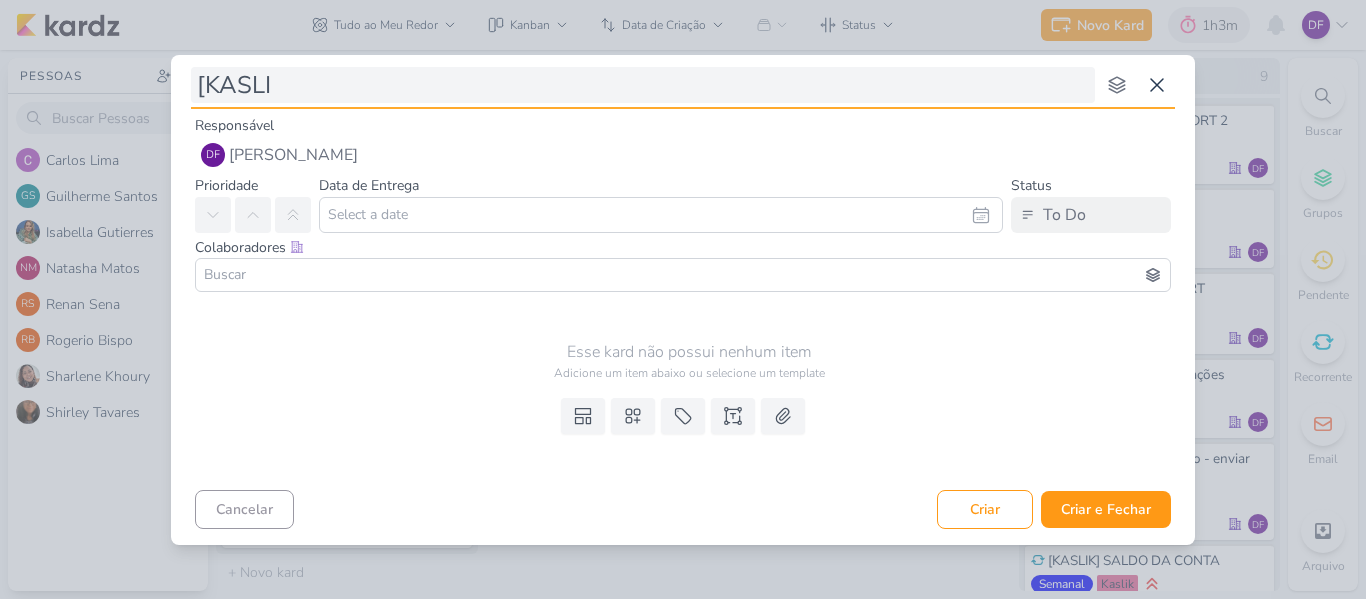 type on "[KASLIK" 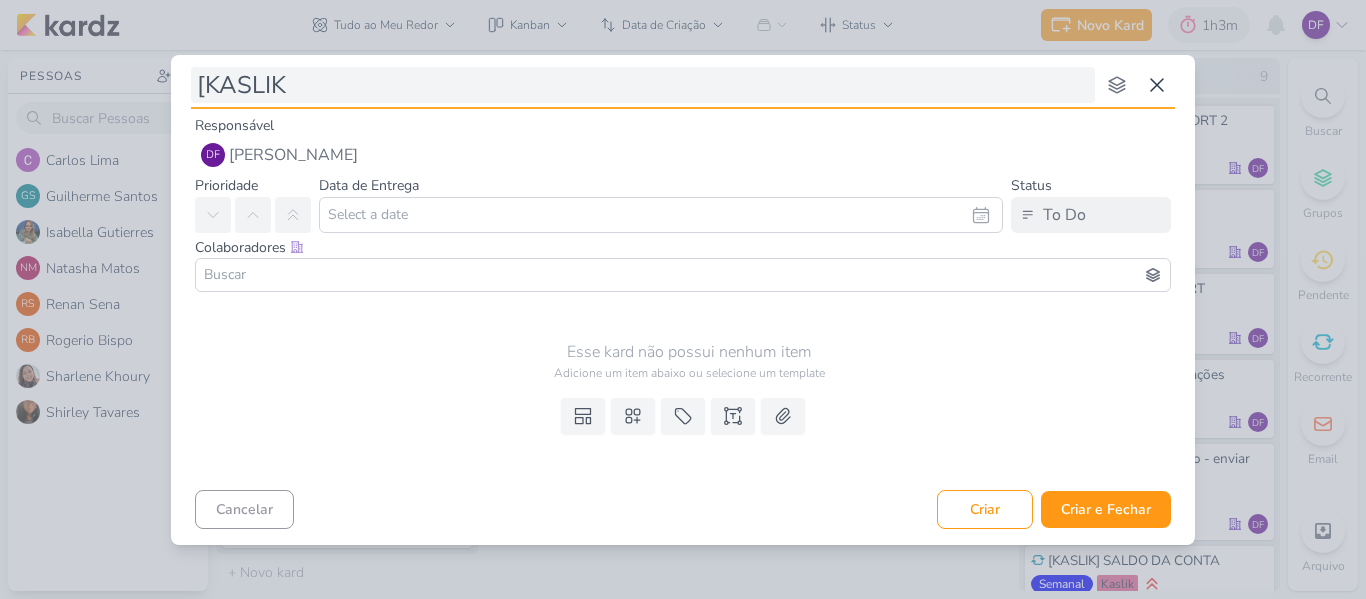 type 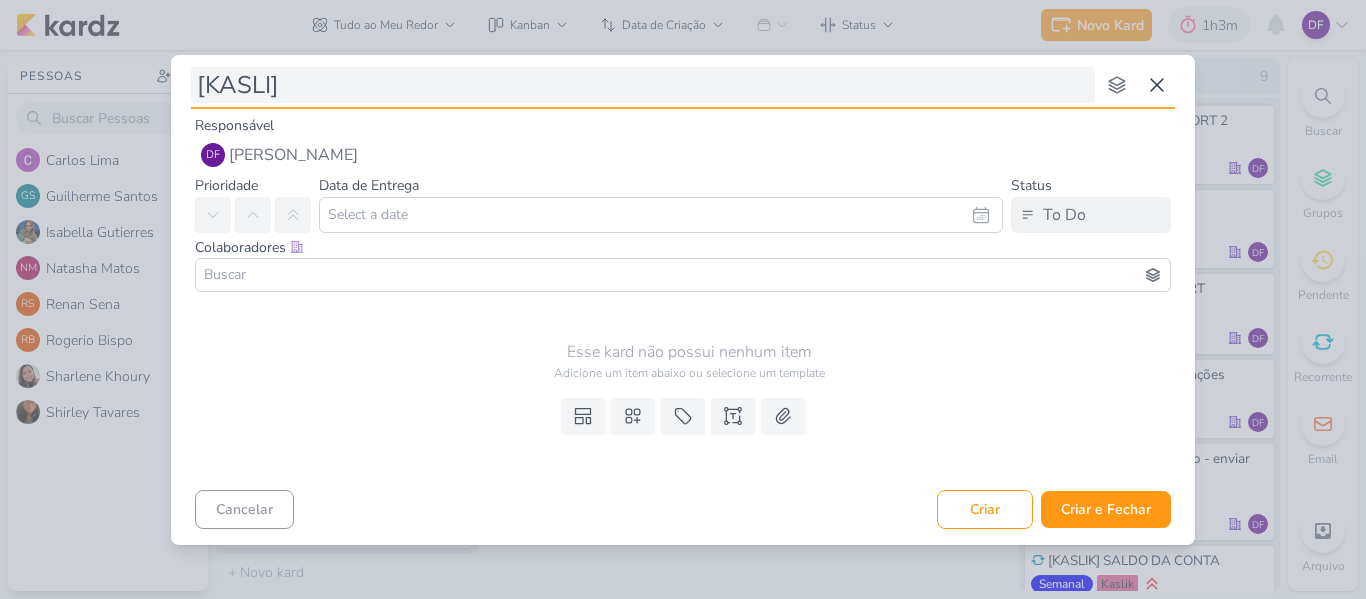 type on "[KASLI]" 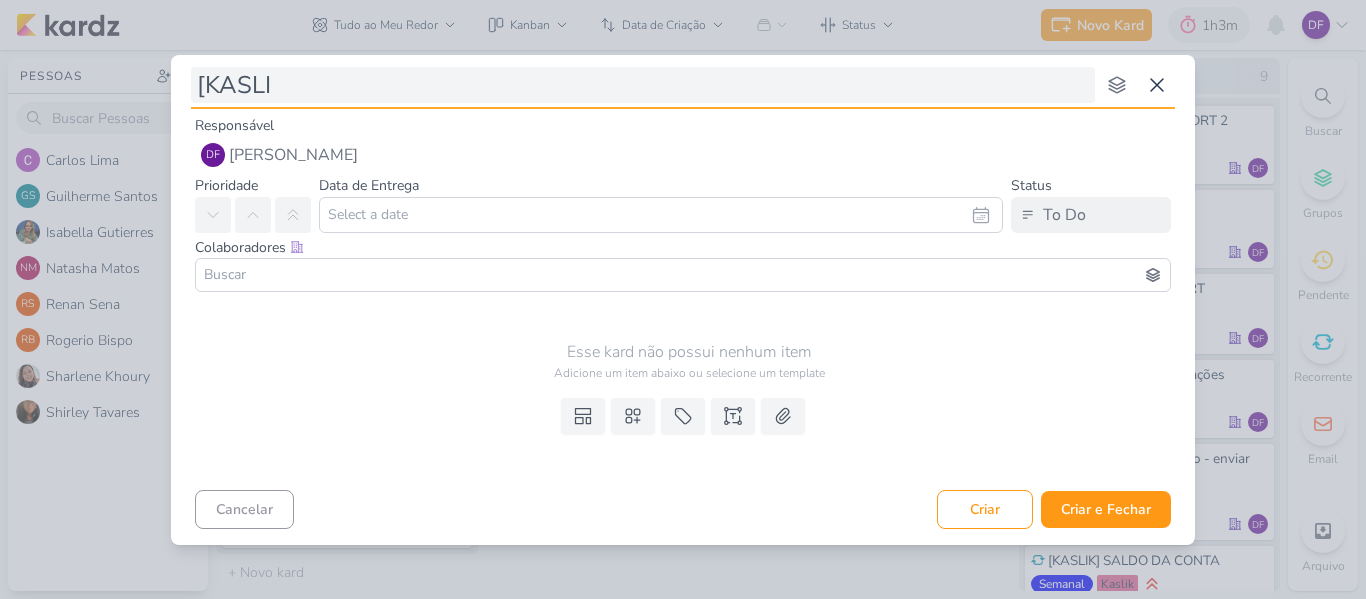 type 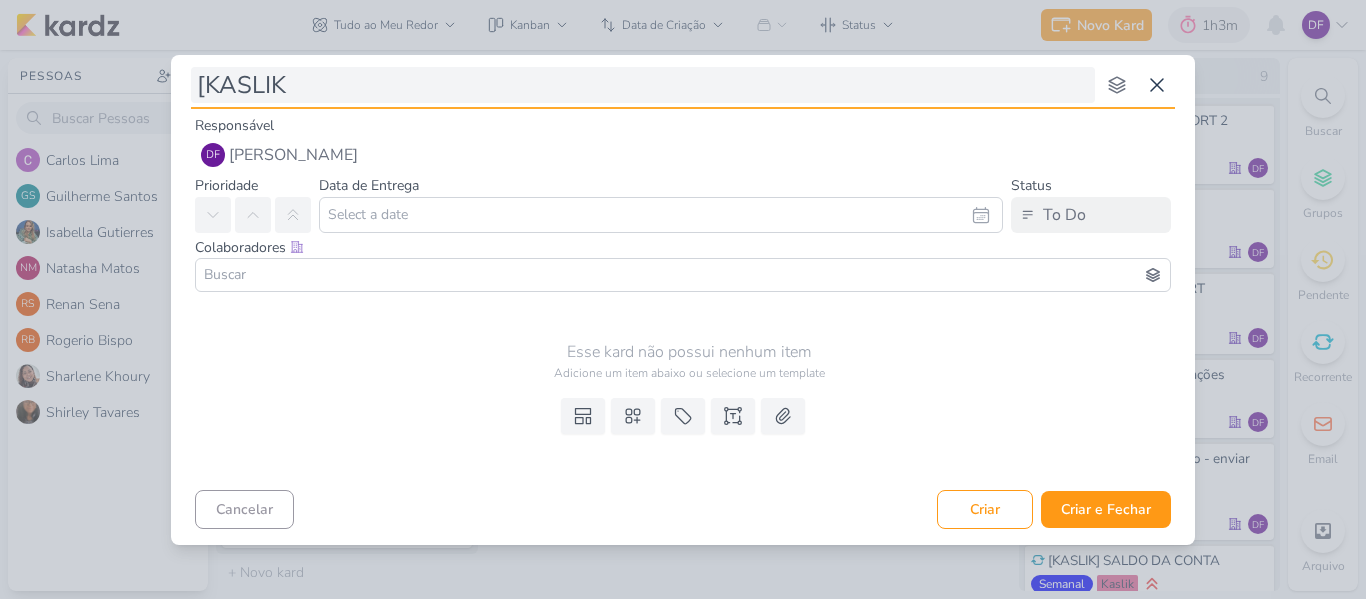 type on "[KASLIK]" 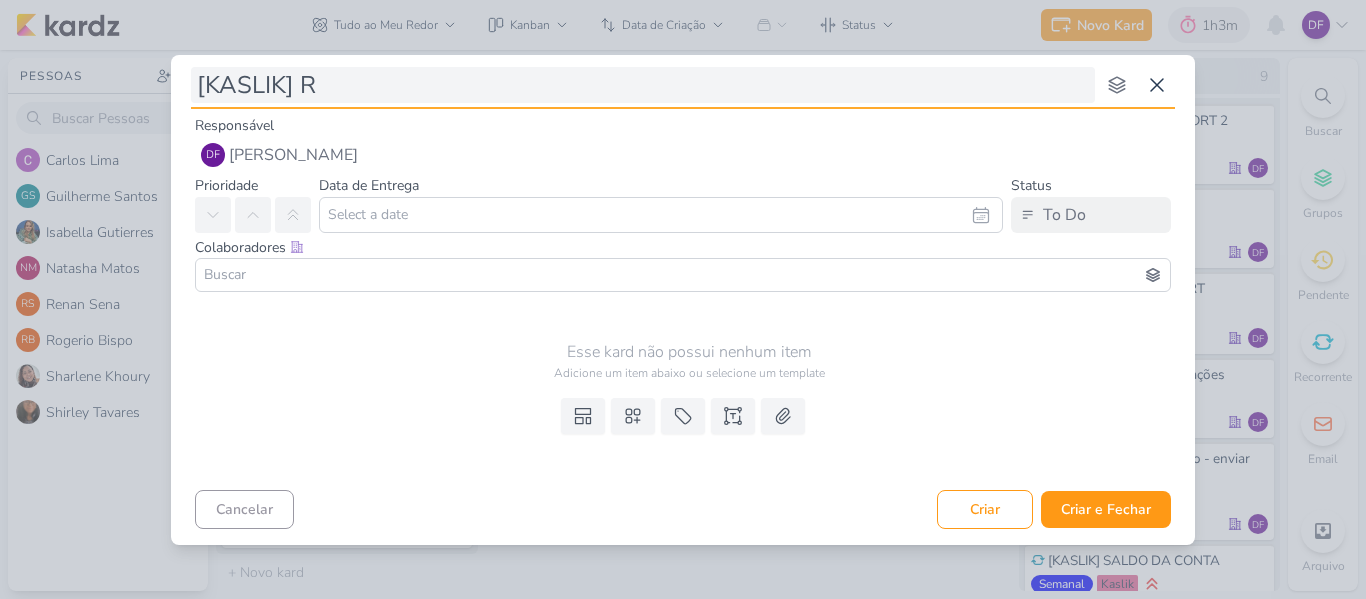 type on "[KASLIK] RE" 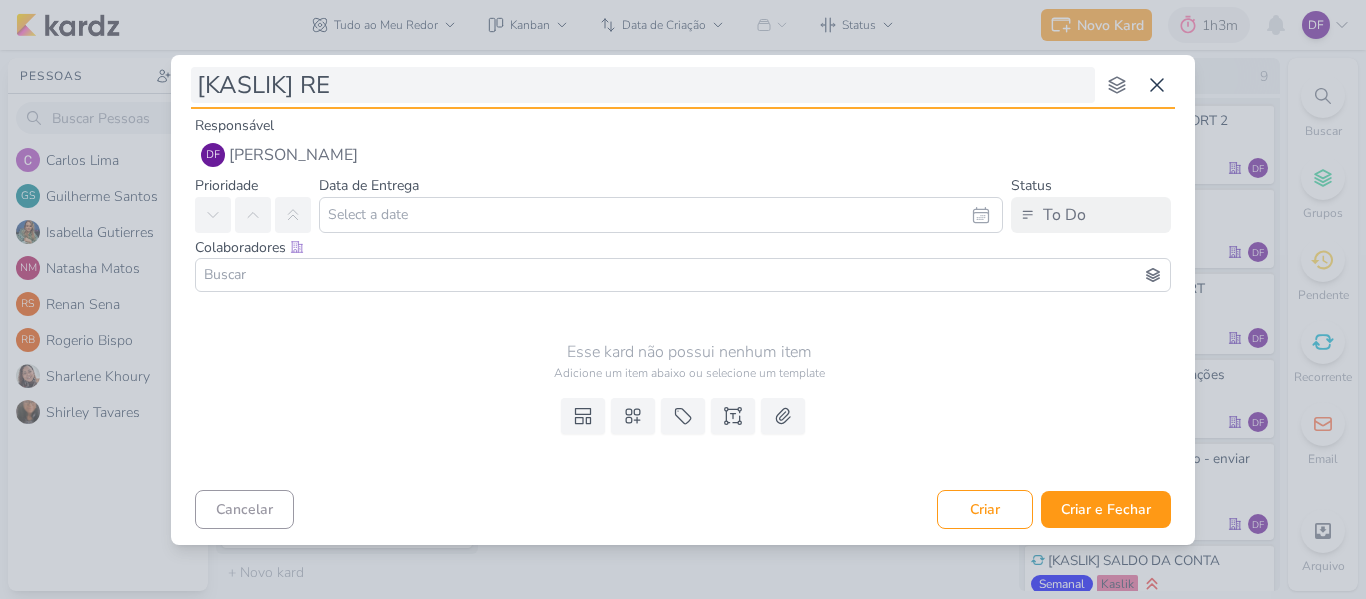 type 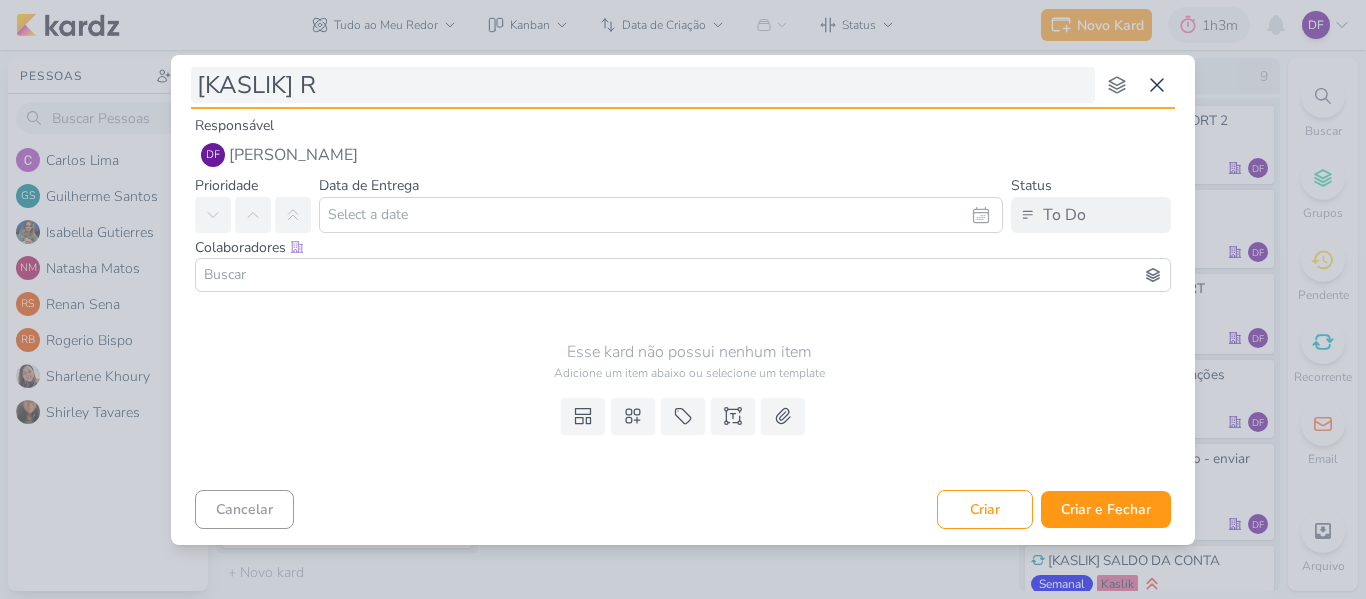 type 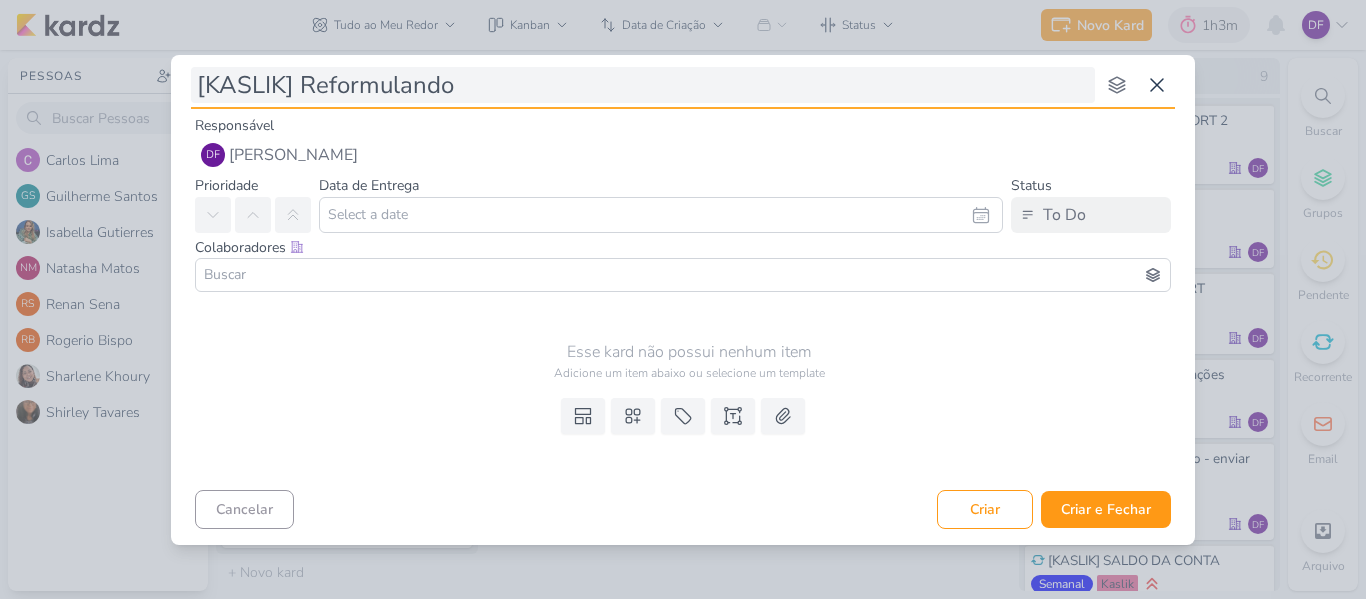 type on "[KASLIK] Reformulando" 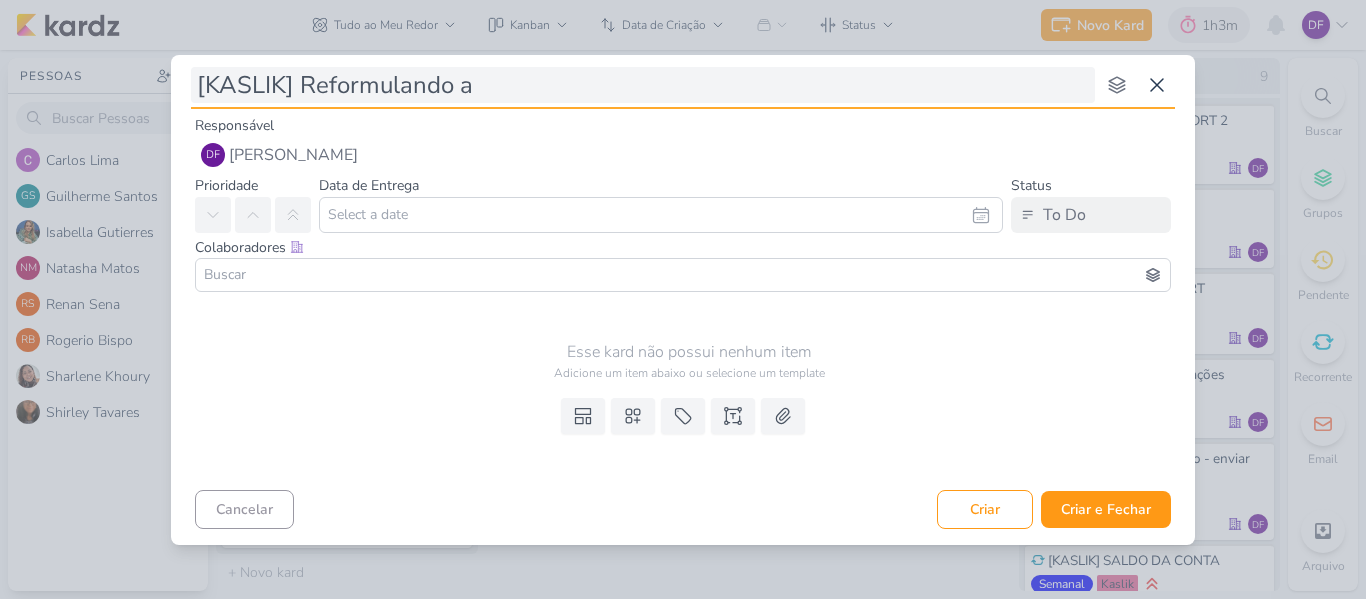 type on "[KASLIK] Reformulando" 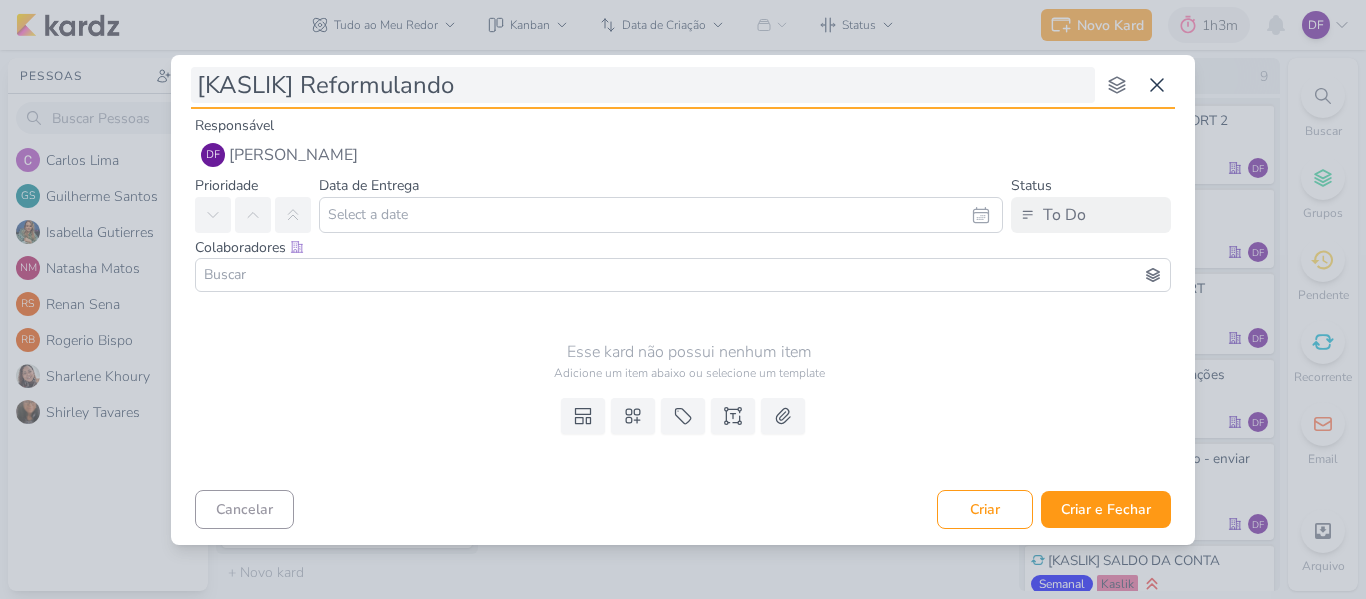 type 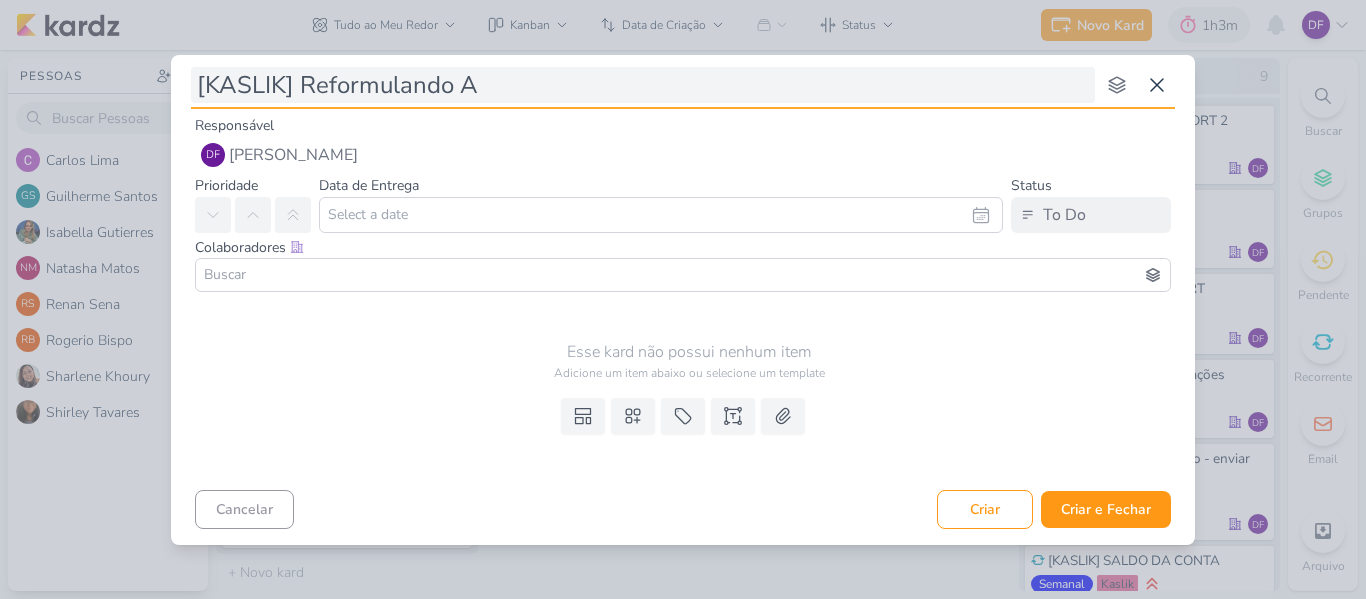 type 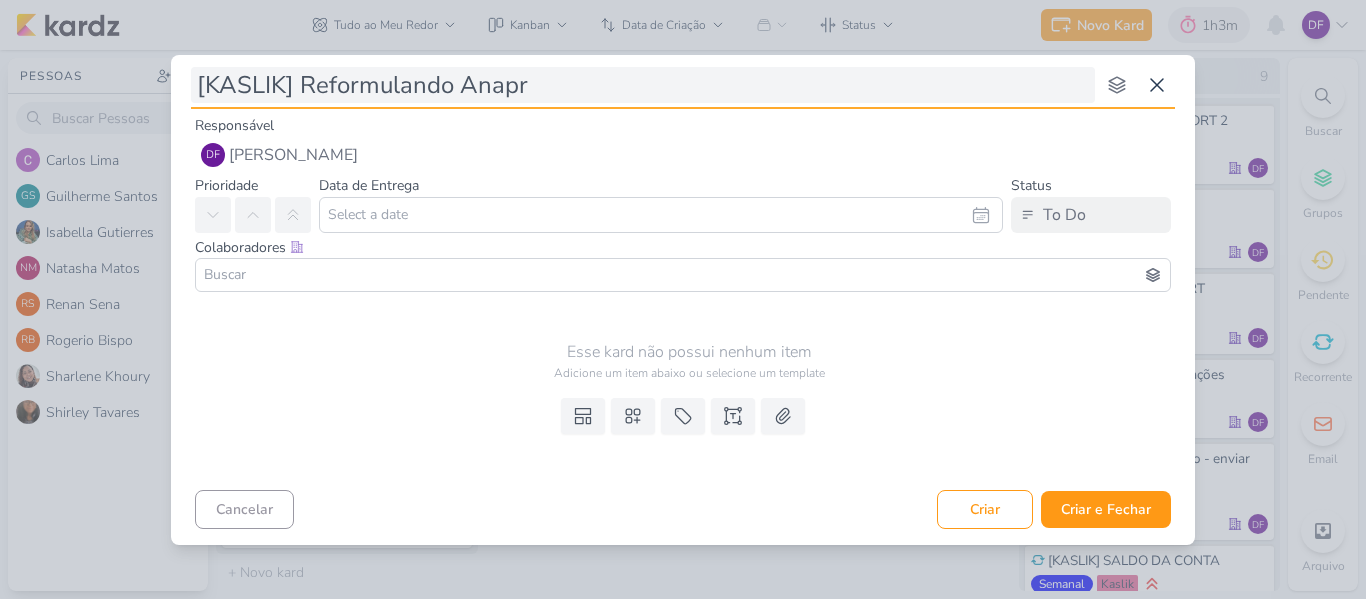 type on "[KASLIK] Reformulando Anapro" 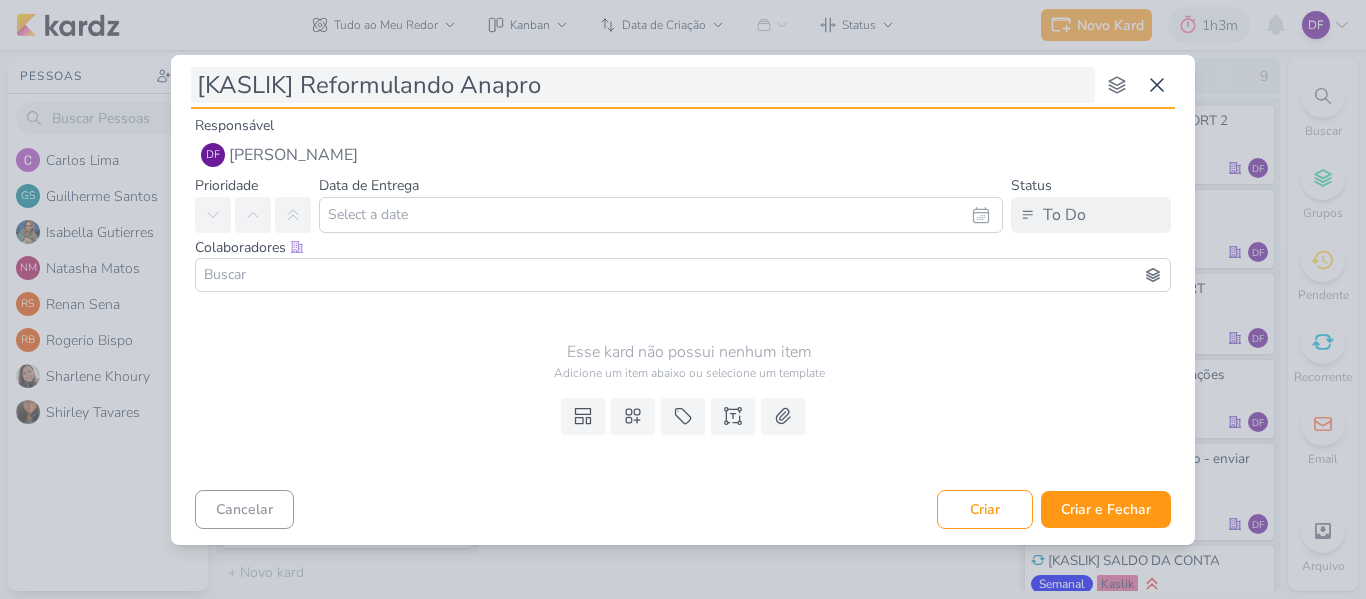 type 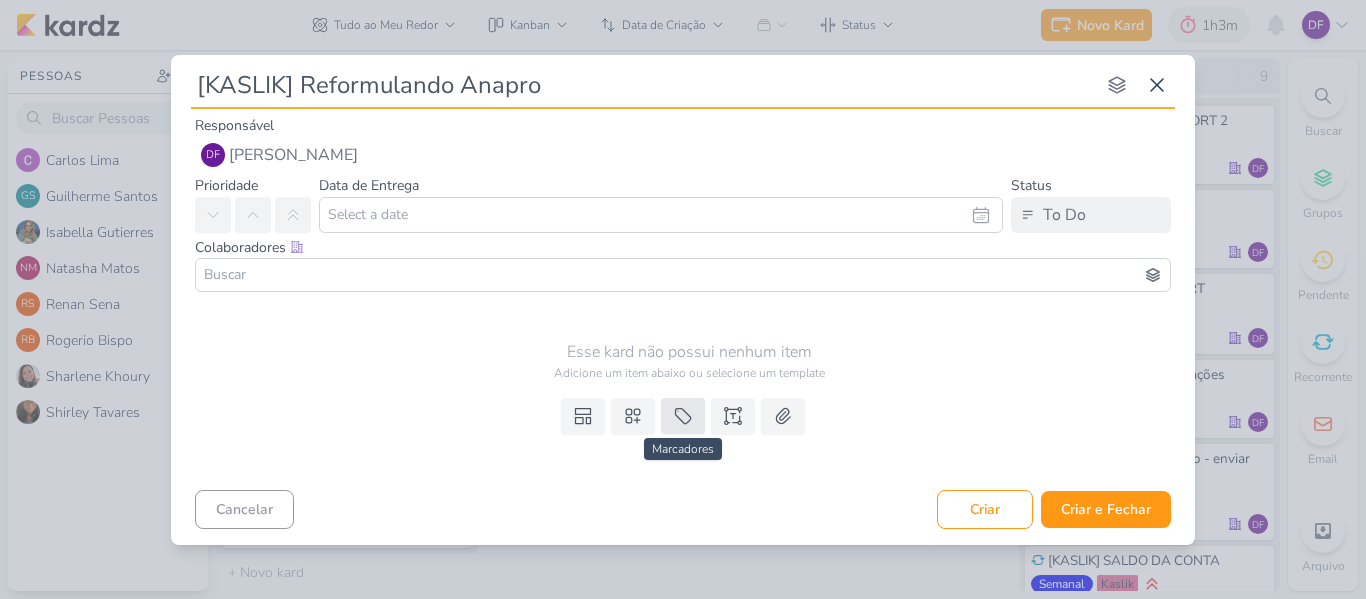 type on "[KASLIK] Reformulando Anapro" 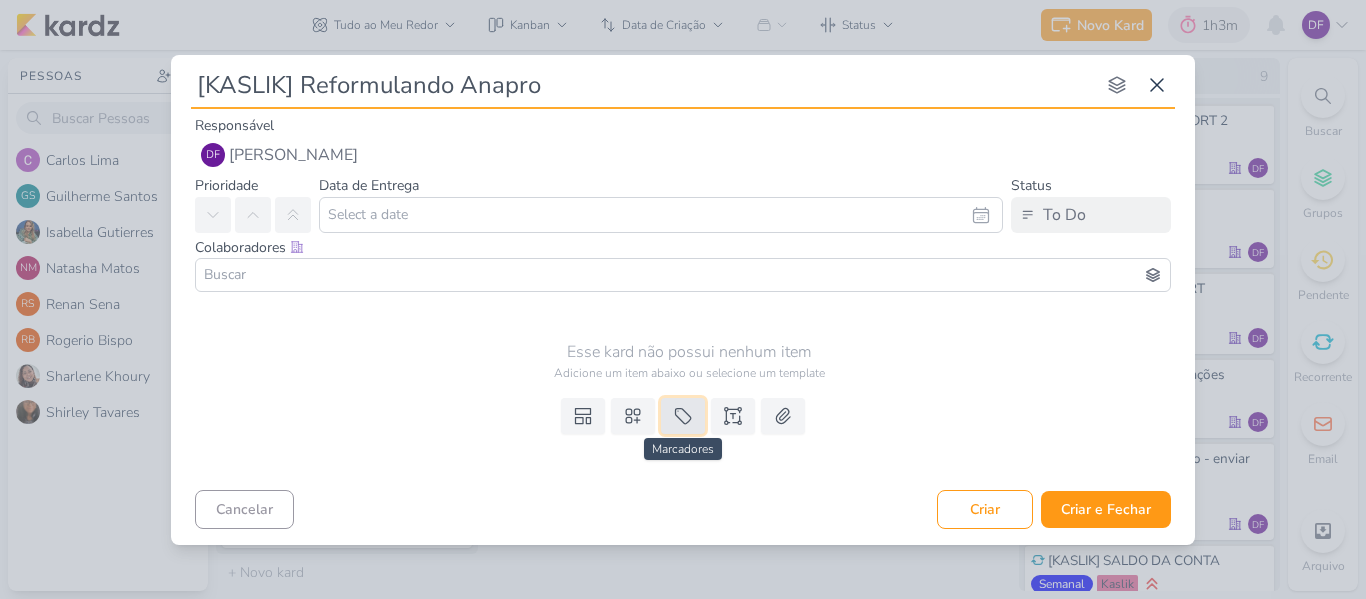 click 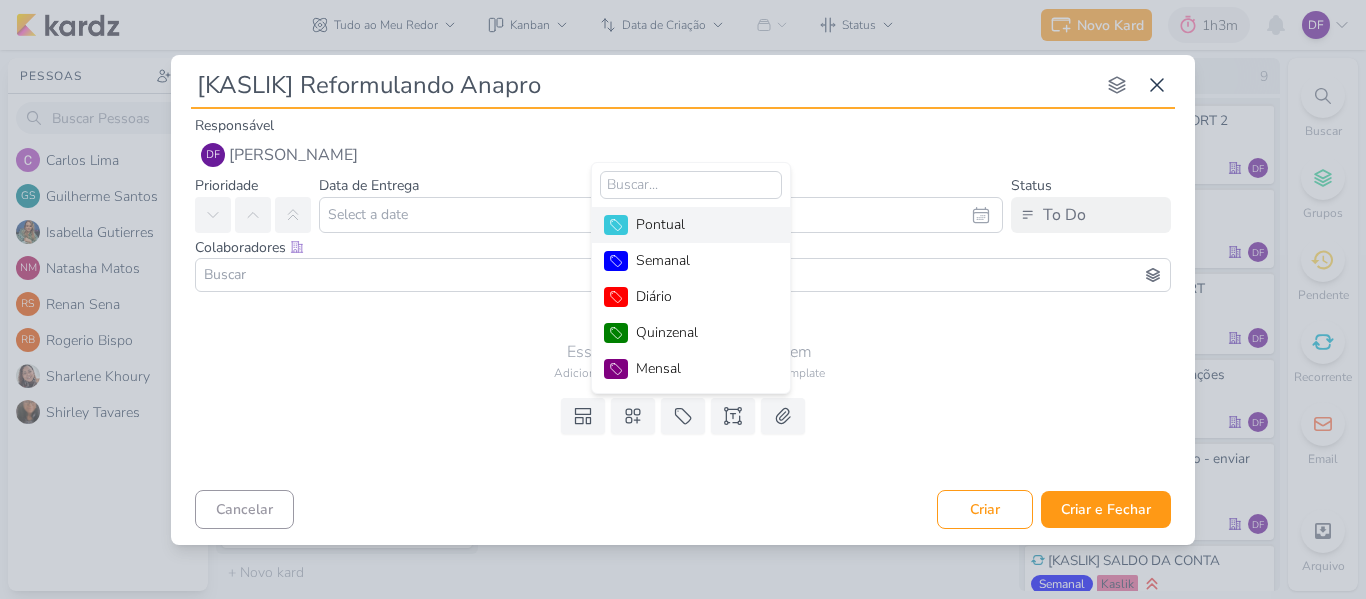 click on "Pontual" at bounding box center (701, 224) 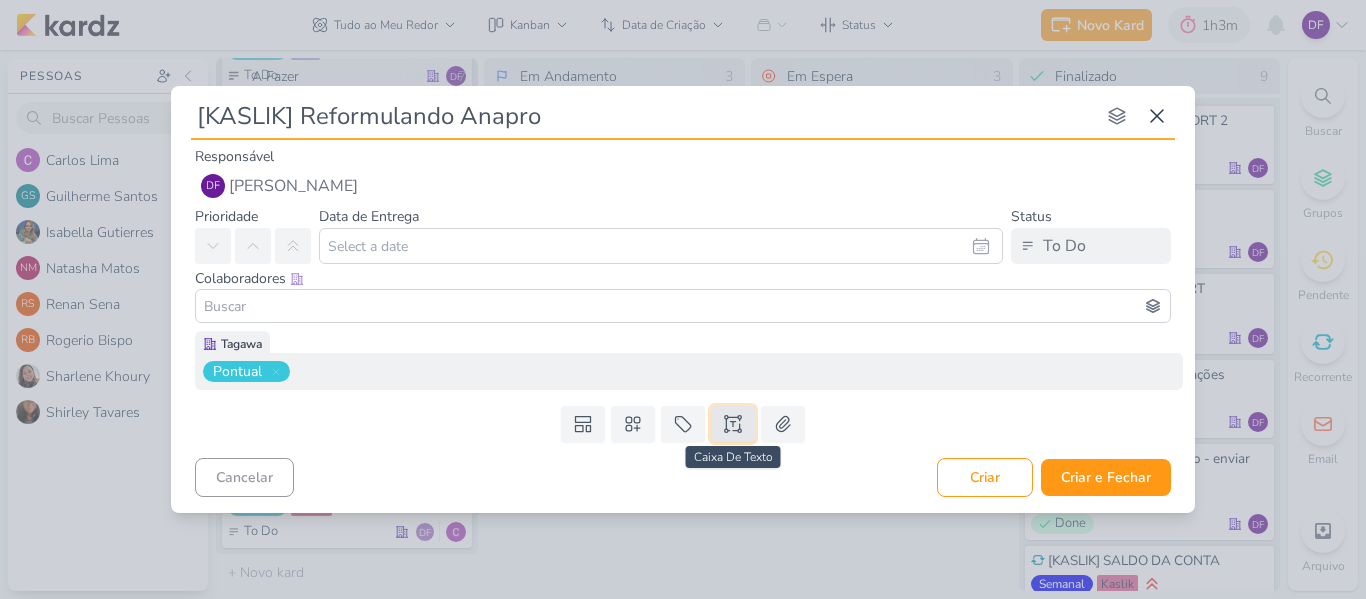 click at bounding box center [733, 424] 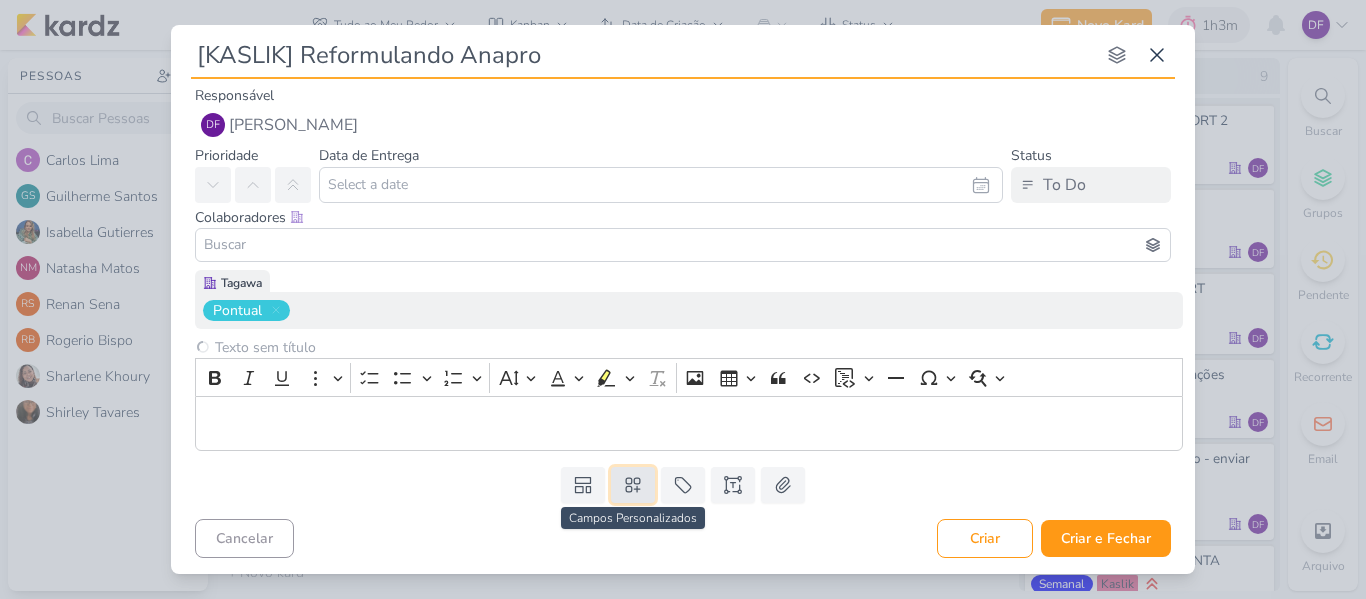 click 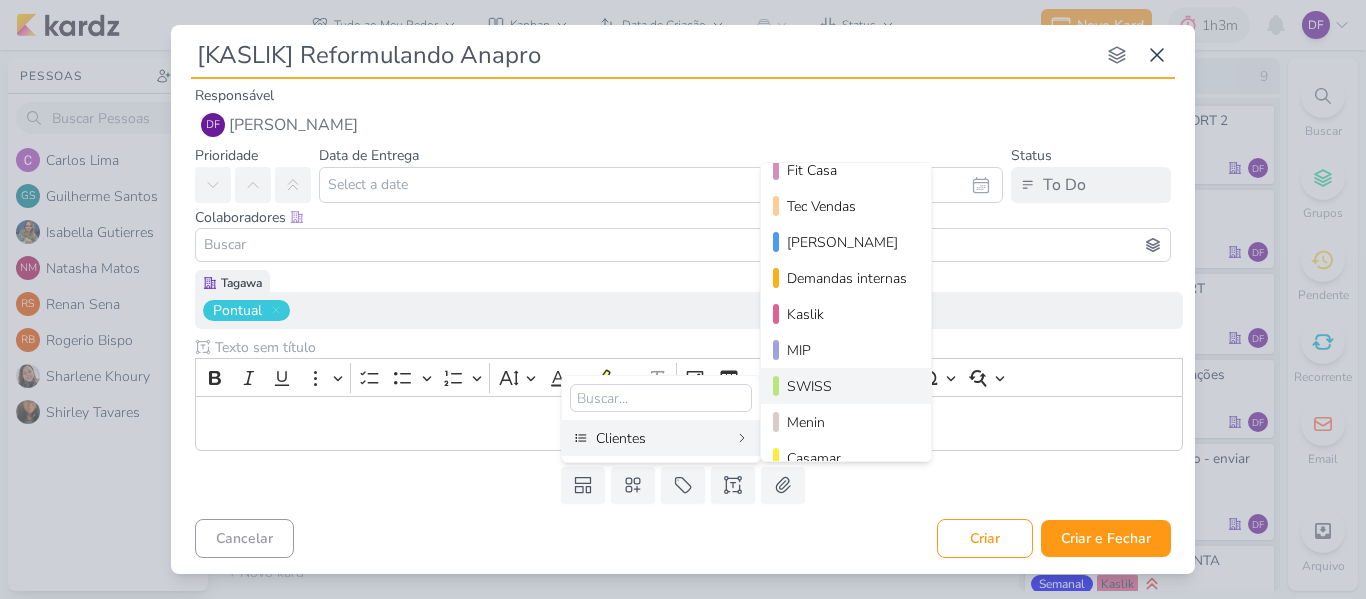 scroll, scrollTop: 290, scrollLeft: 0, axis: vertical 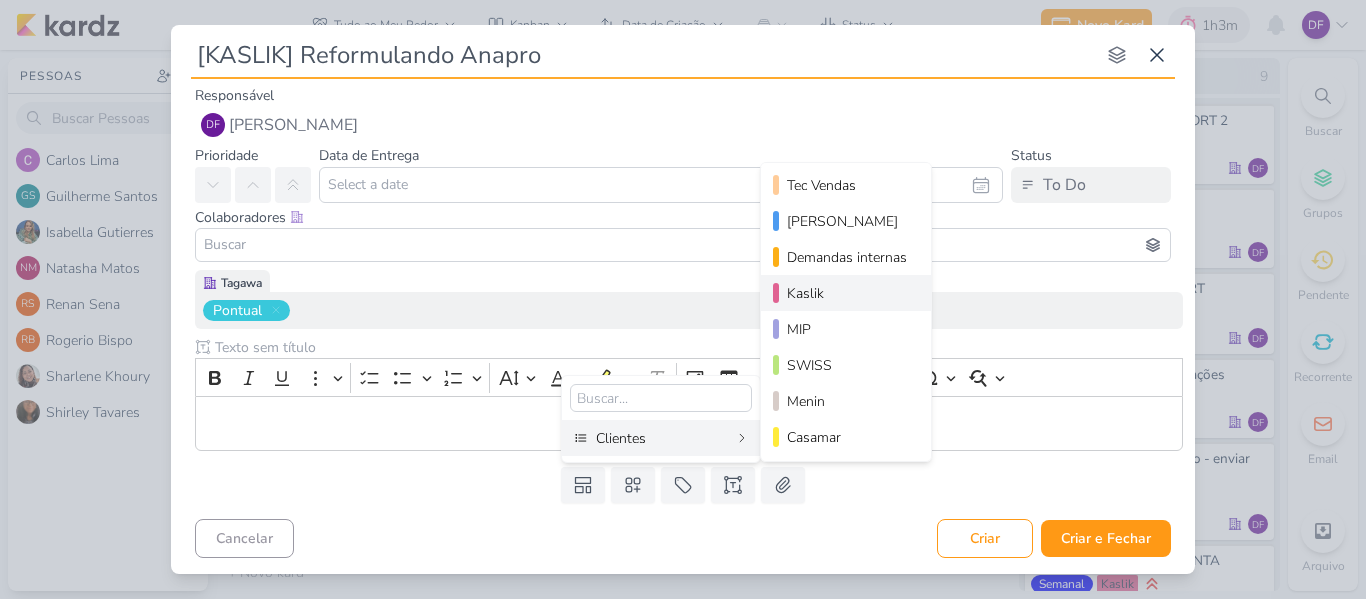 click on "Kaslik" at bounding box center [847, 293] 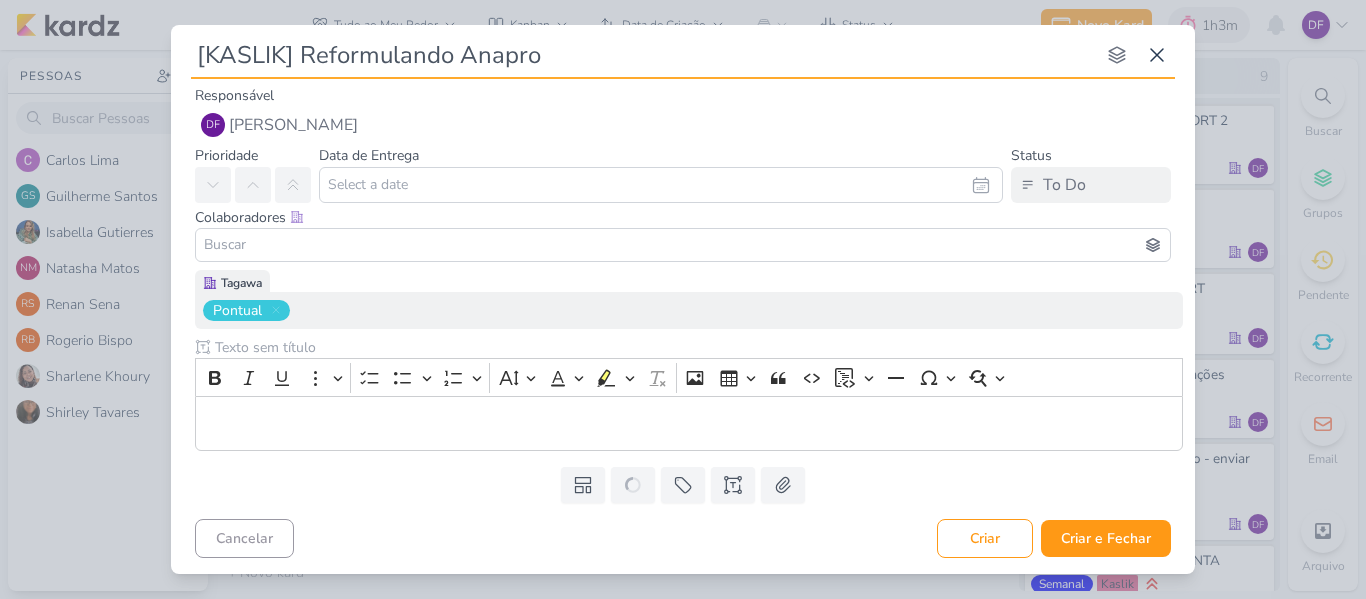 type 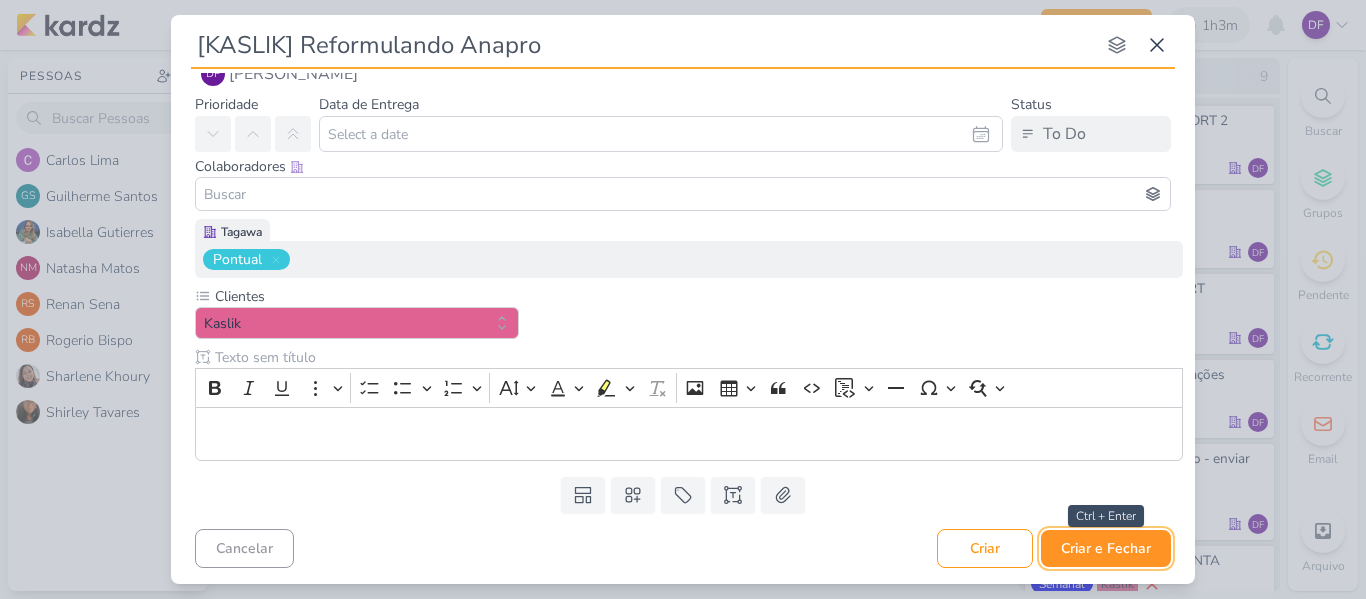 click on "Criar e Fechar" at bounding box center (1106, 548) 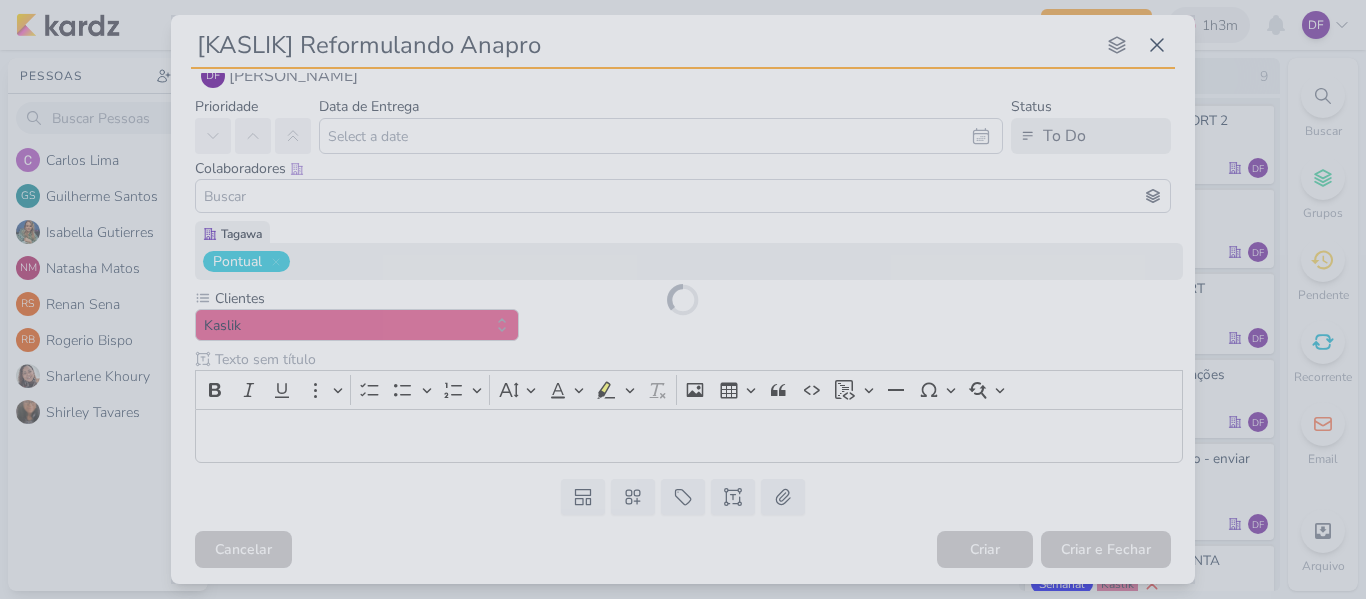 scroll, scrollTop: 39, scrollLeft: 0, axis: vertical 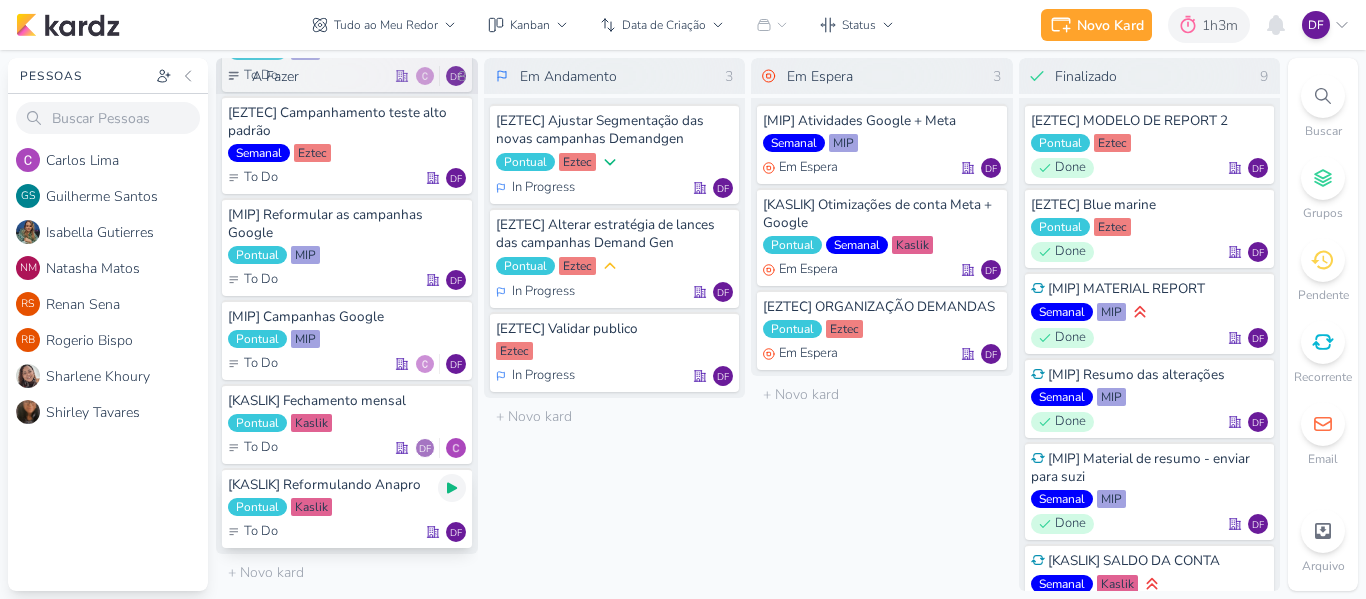 click 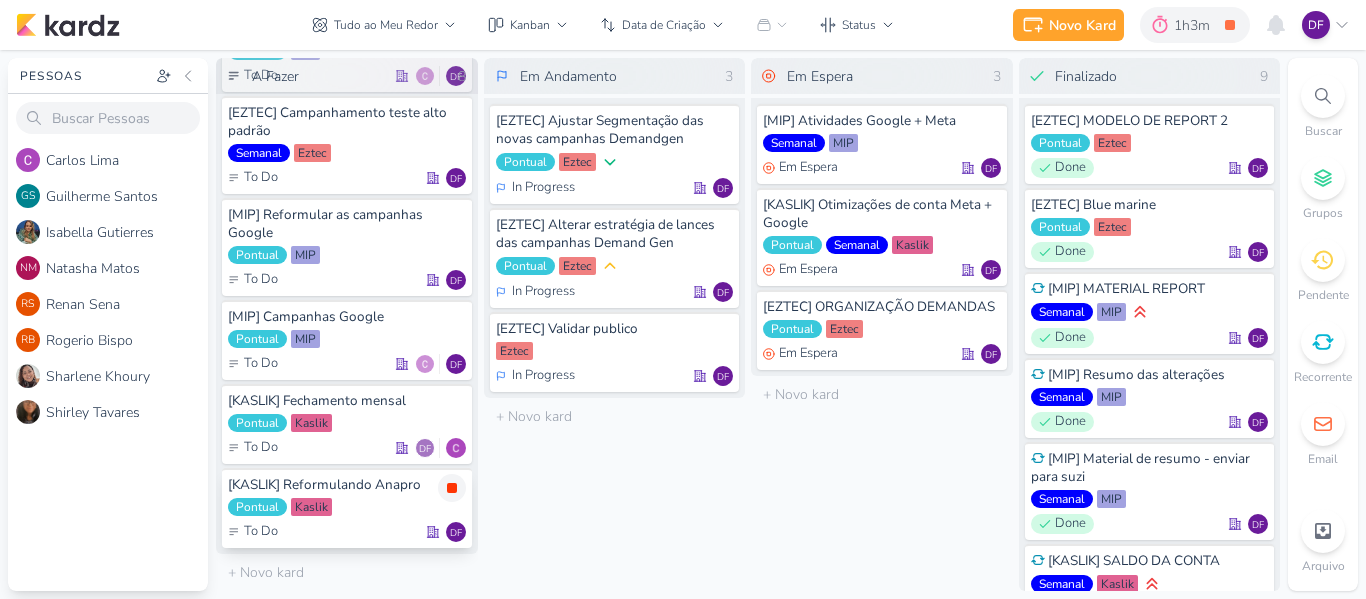 click 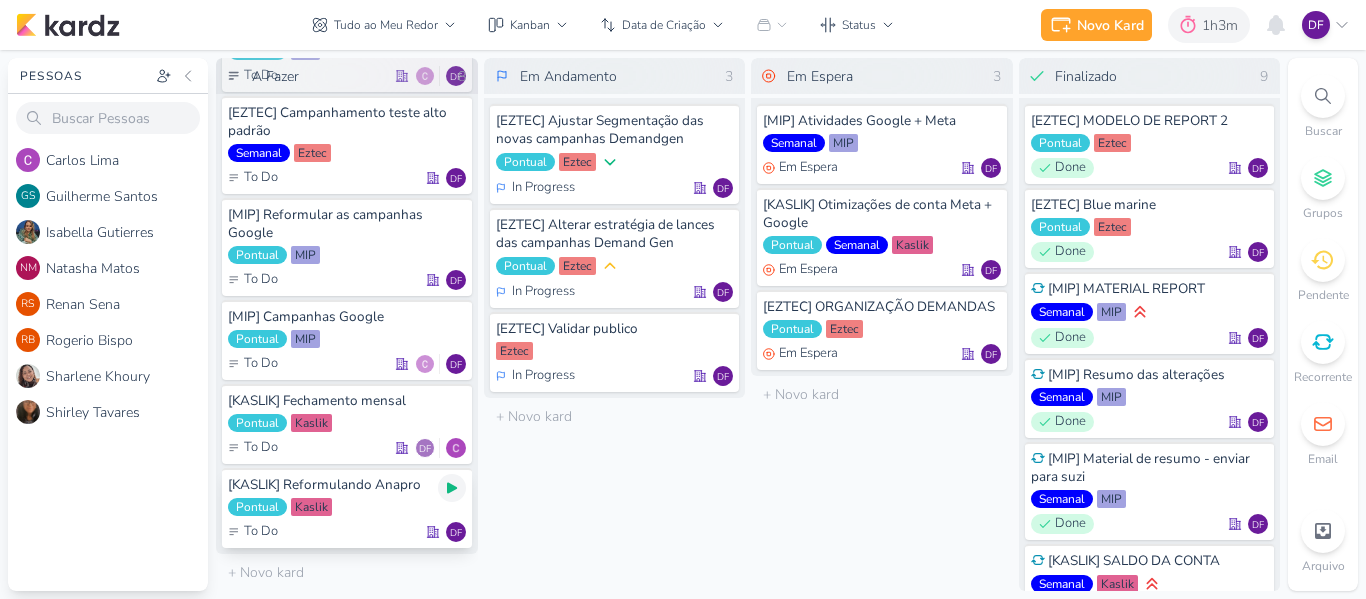 click 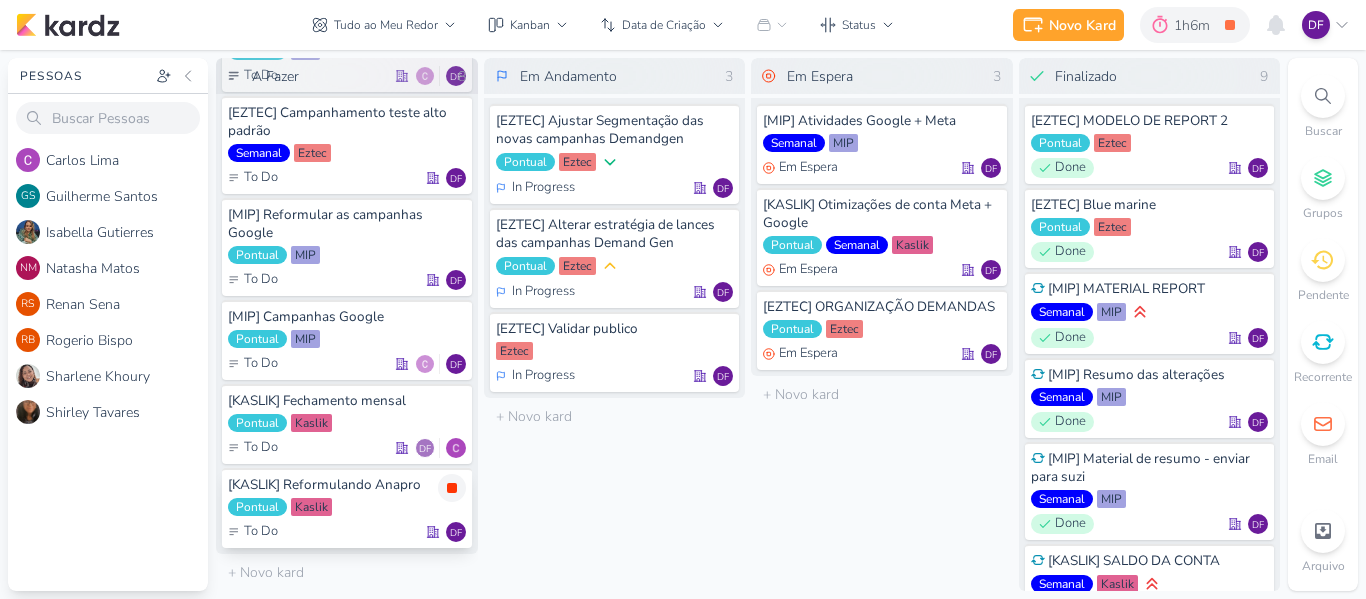 click at bounding box center (452, 488) 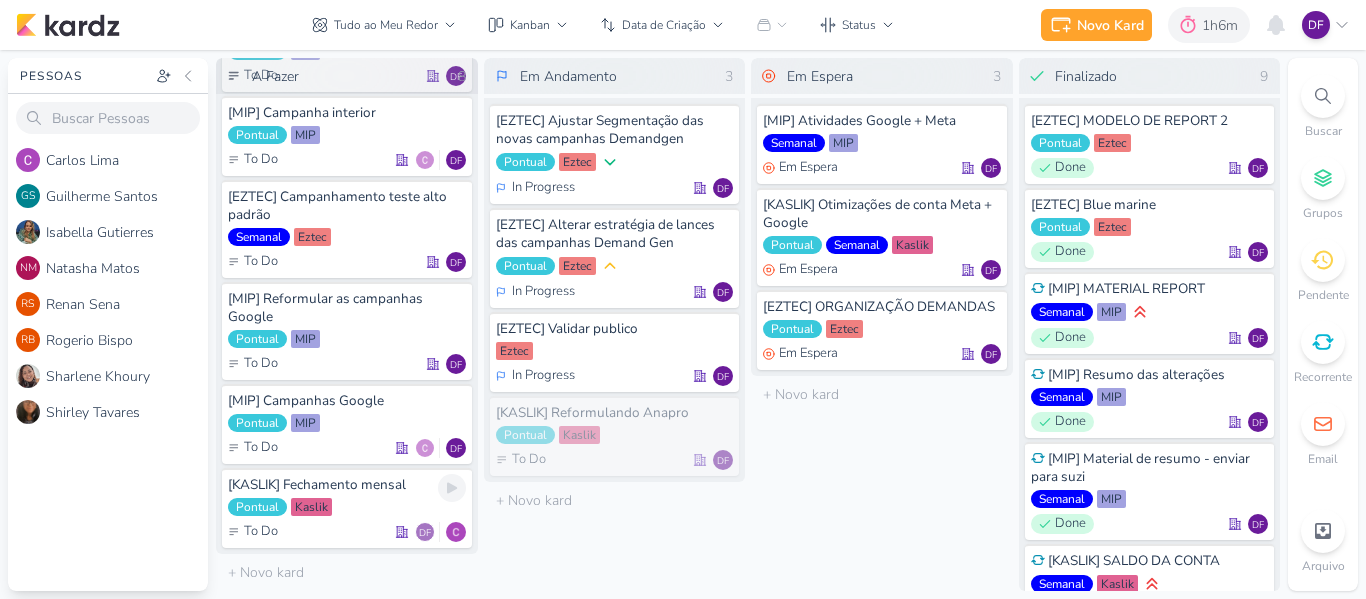 scroll, scrollTop: 194, scrollLeft: 0, axis: vertical 